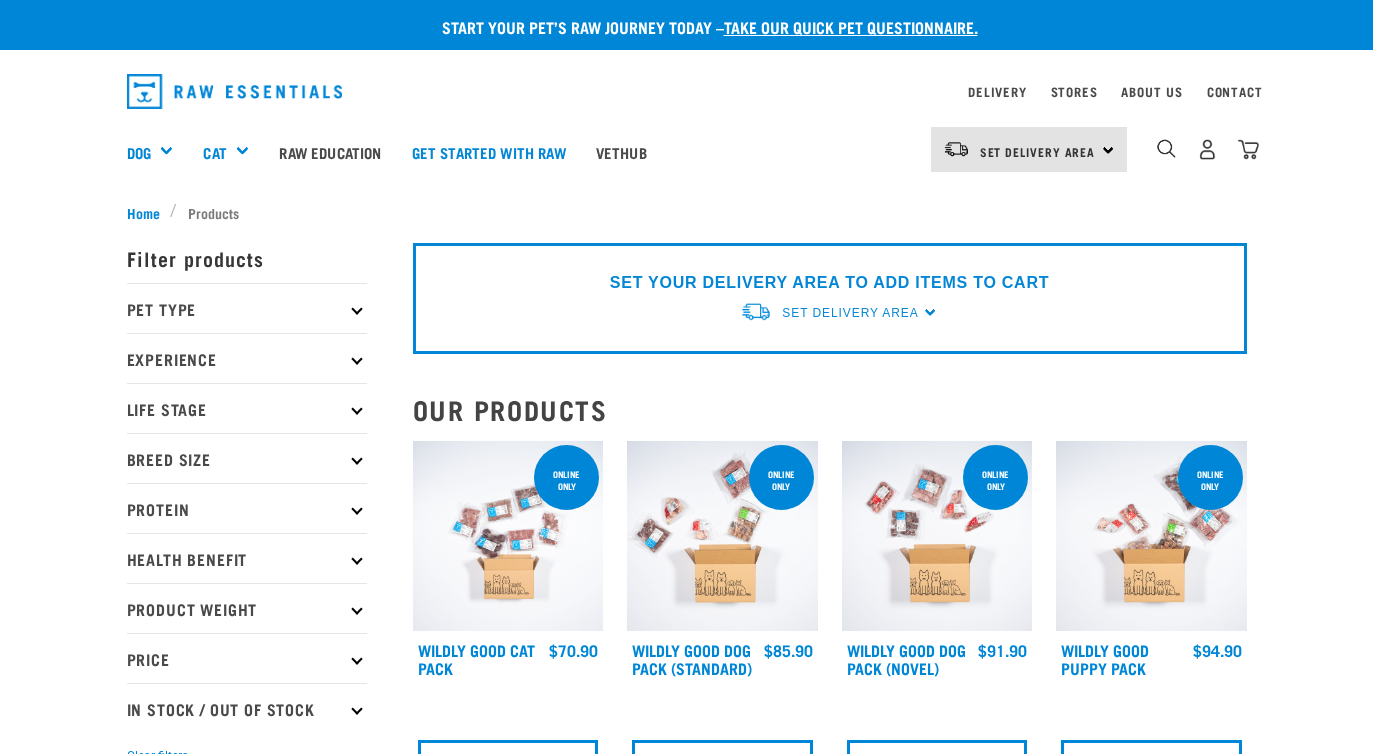 scroll, scrollTop: 0, scrollLeft: 0, axis: both 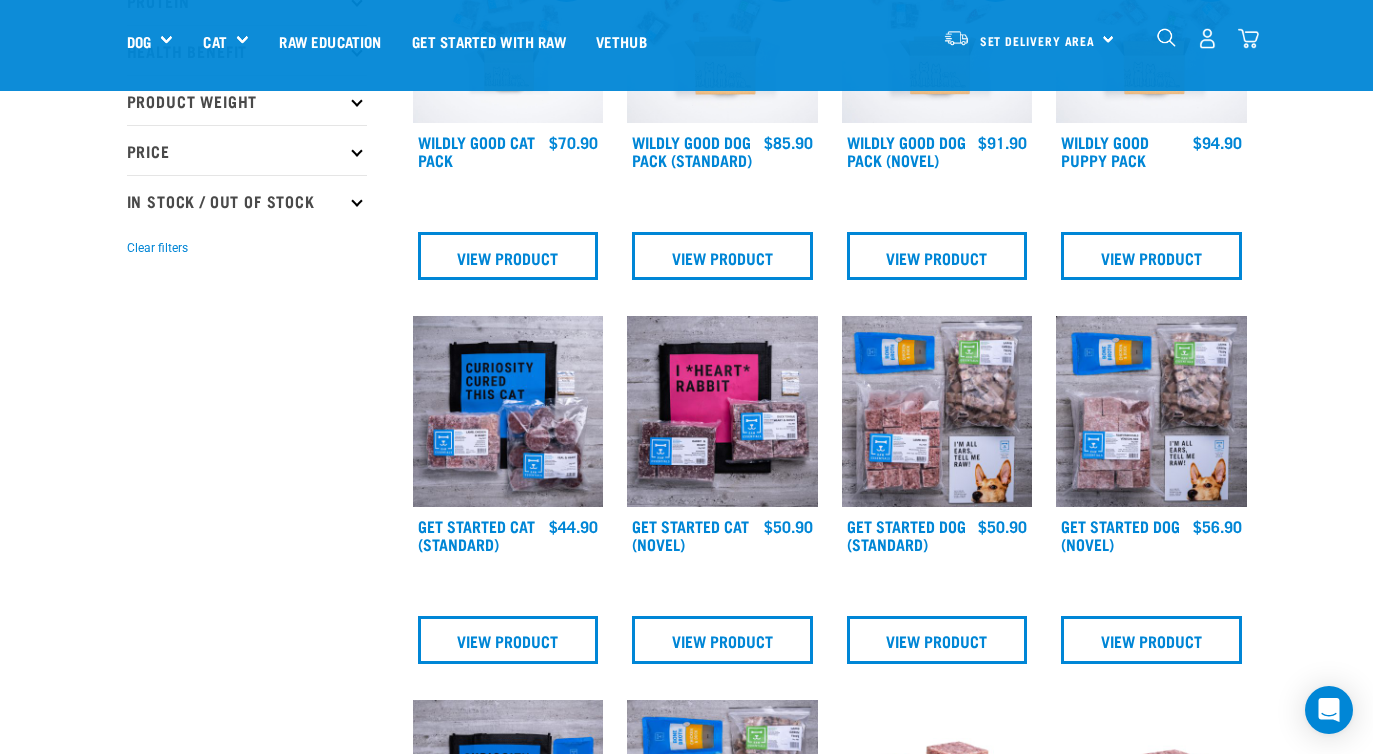 click at bounding box center [508, 411] 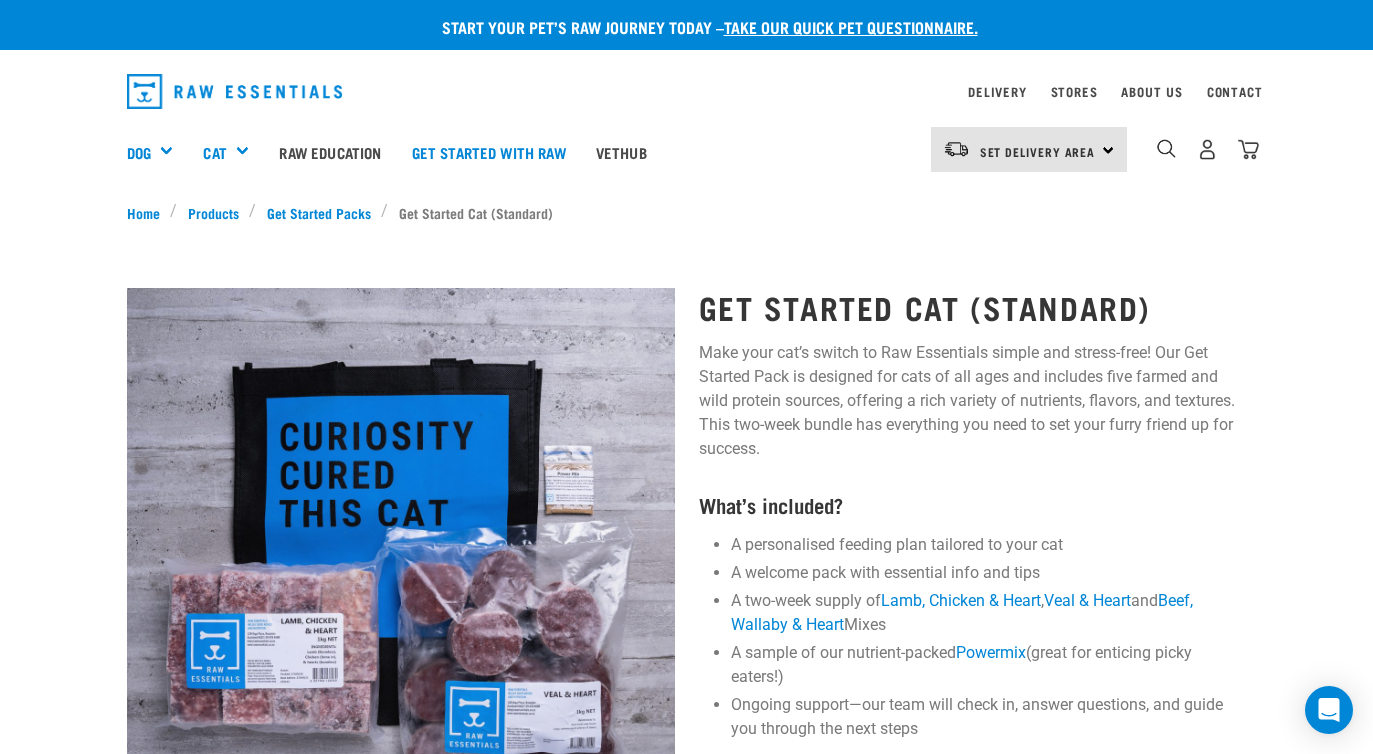 scroll, scrollTop: 0, scrollLeft: 0, axis: both 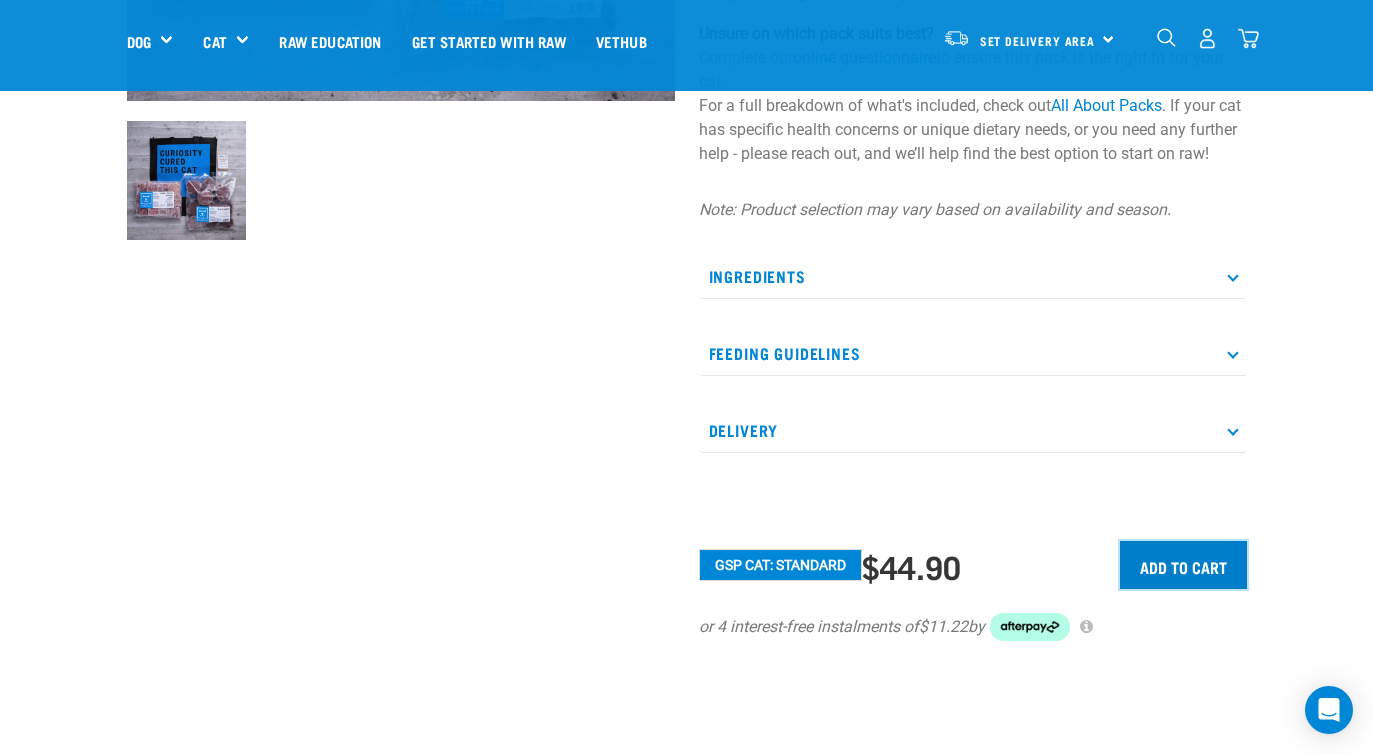 click on "Add to cart" at bounding box center [1183, 565] 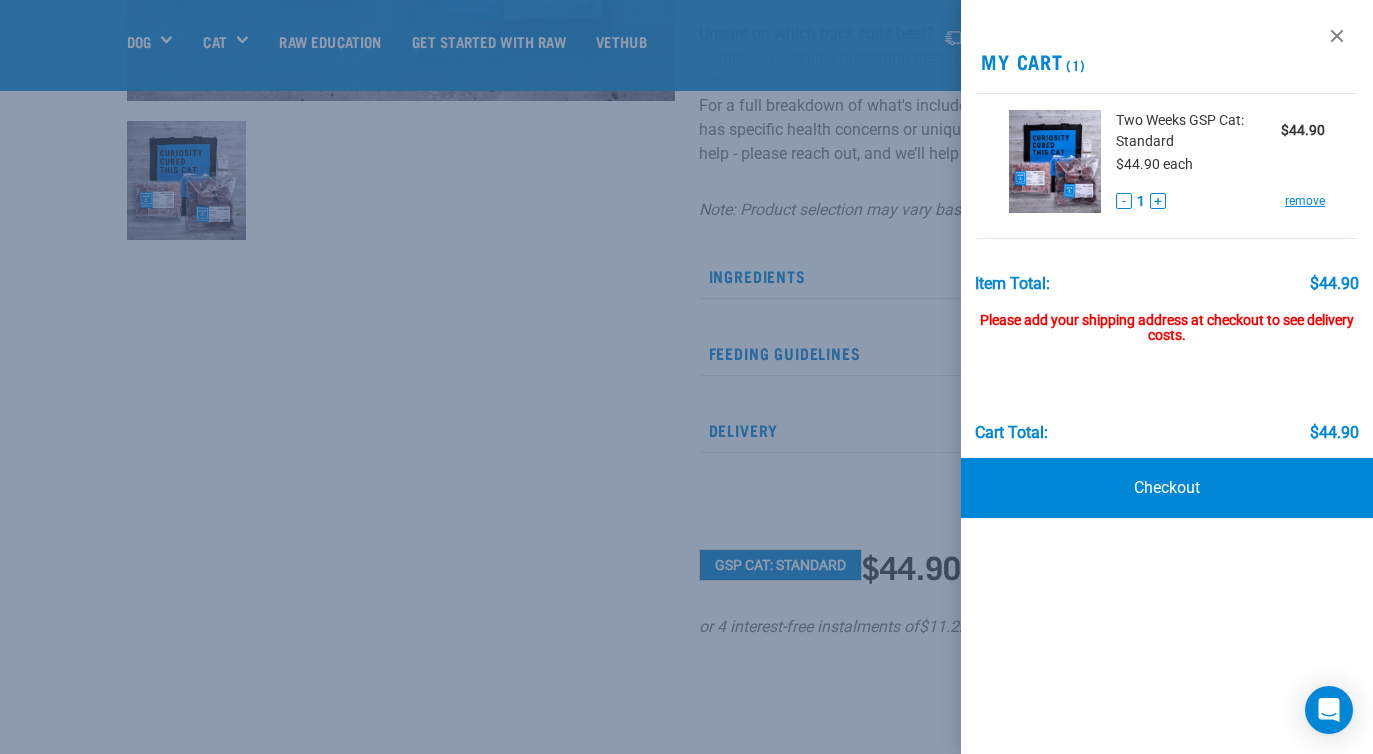 click at bounding box center [686, 377] 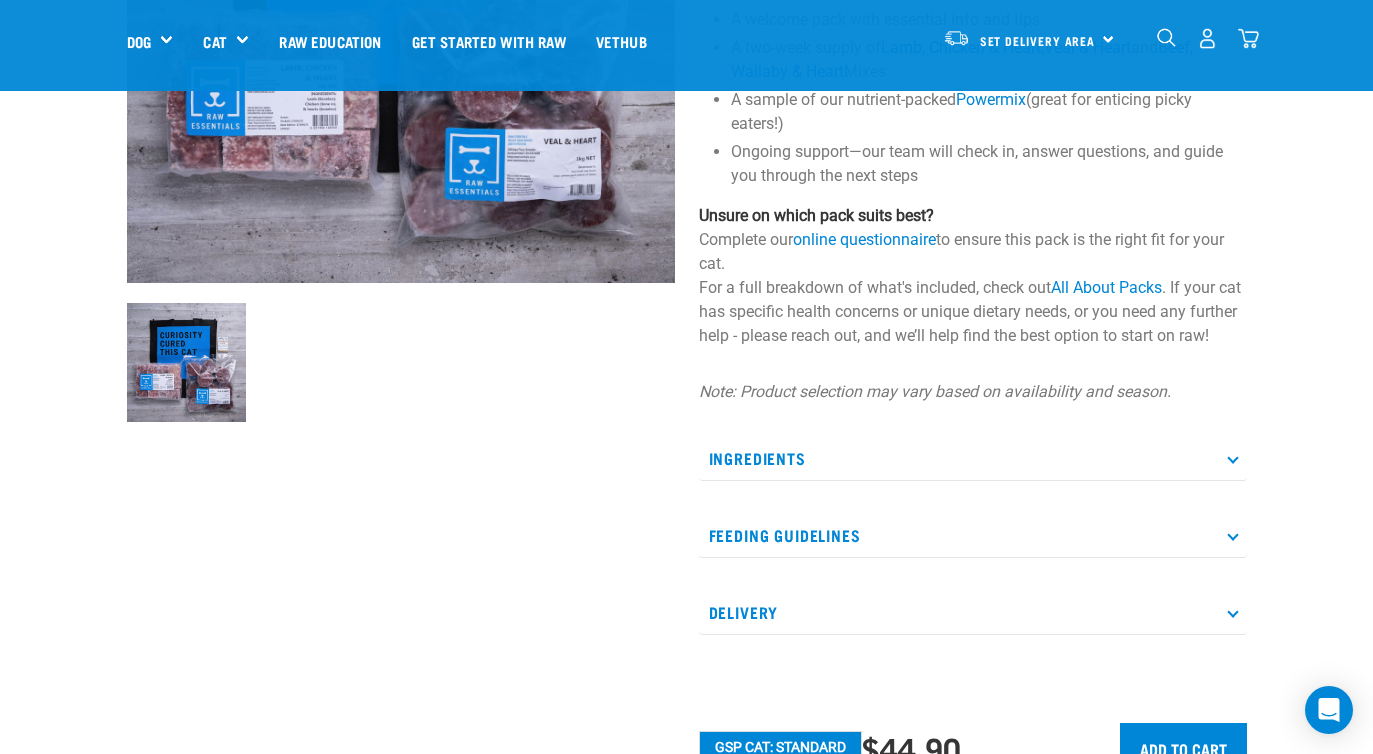 scroll, scrollTop: 0, scrollLeft: 0, axis: both 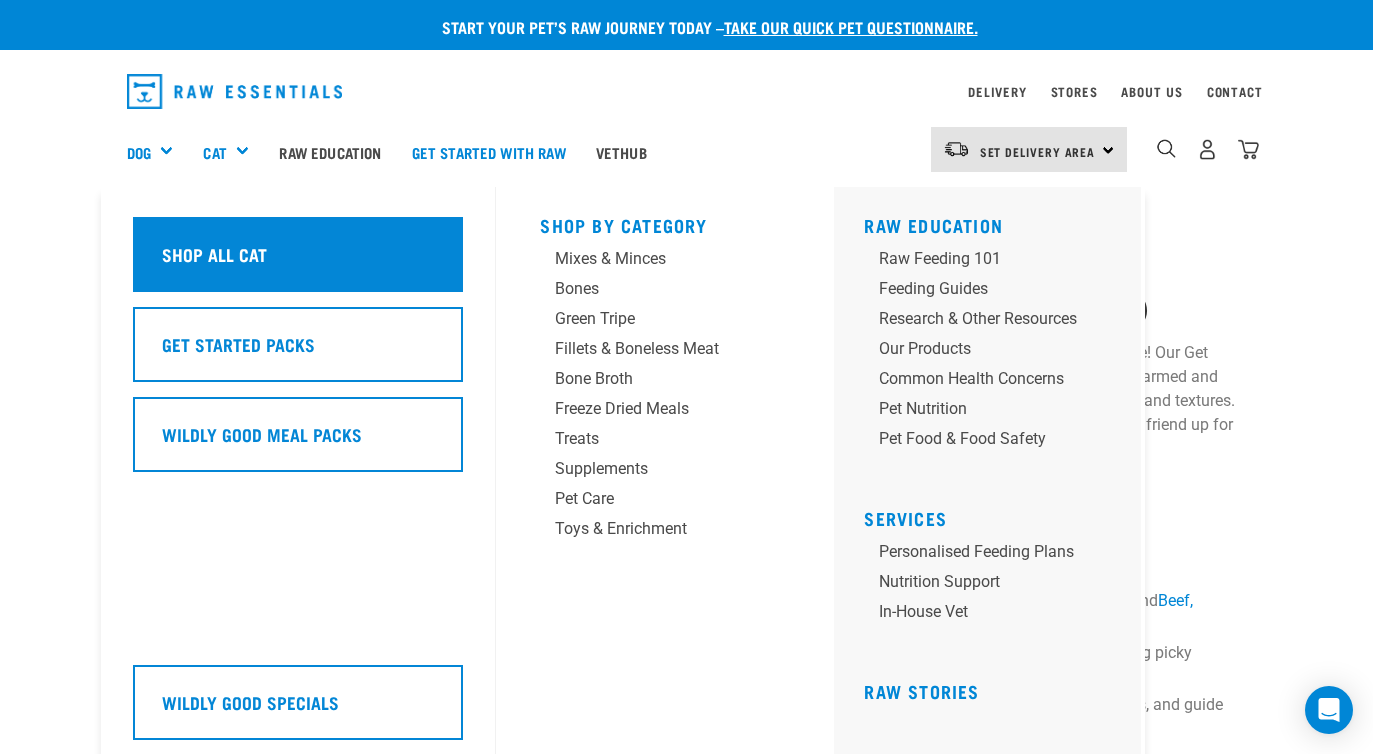 click on "Shop All Cat" at bounding box center (214, 254) 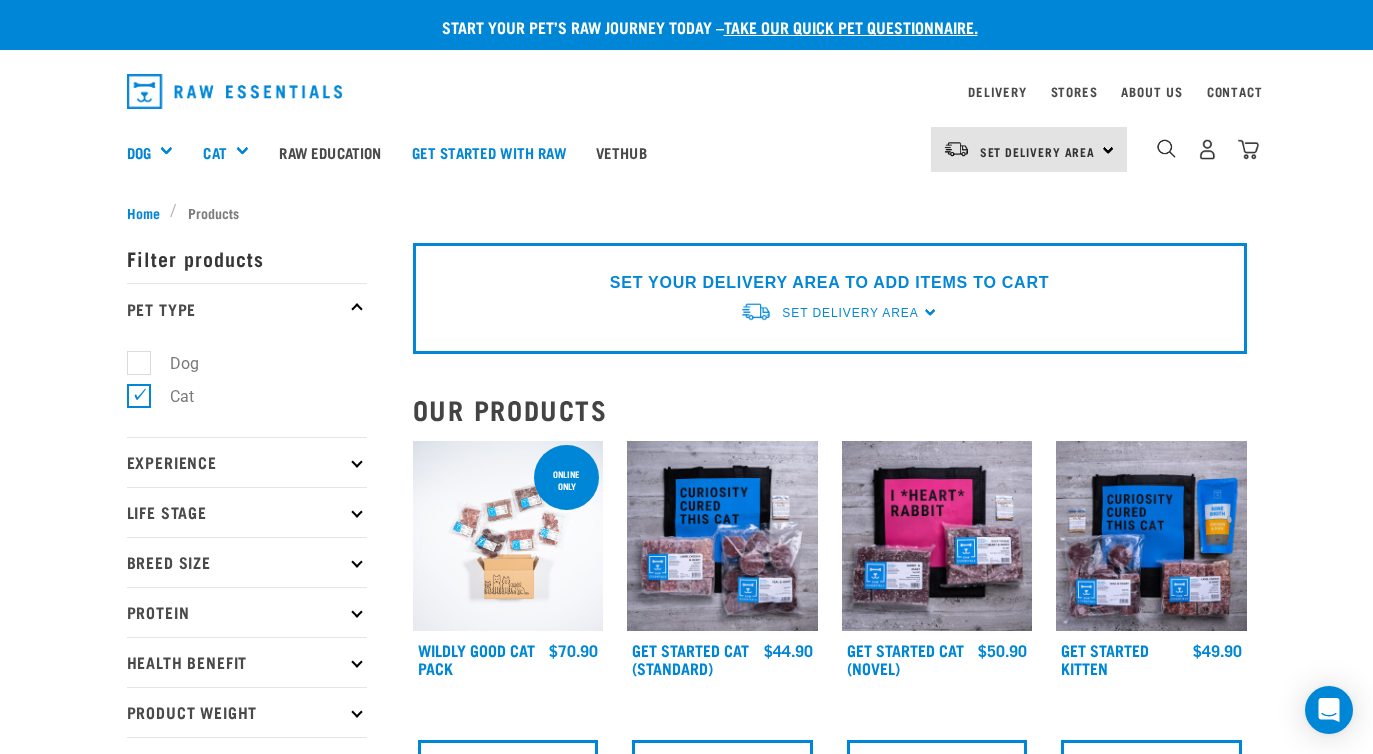 scroll, scrollTop: 0, scrollLeft: 0, axis: both 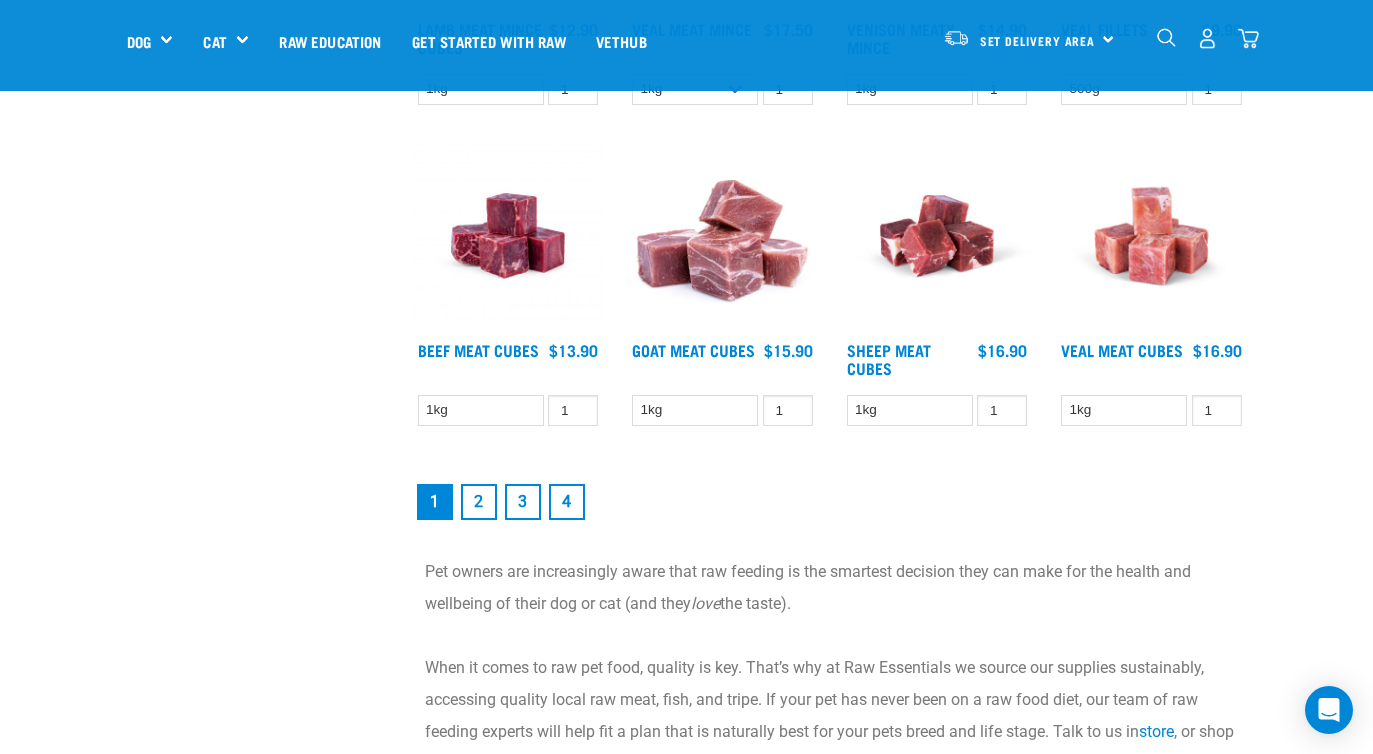 click on "2" at bounding box center [479, 502] 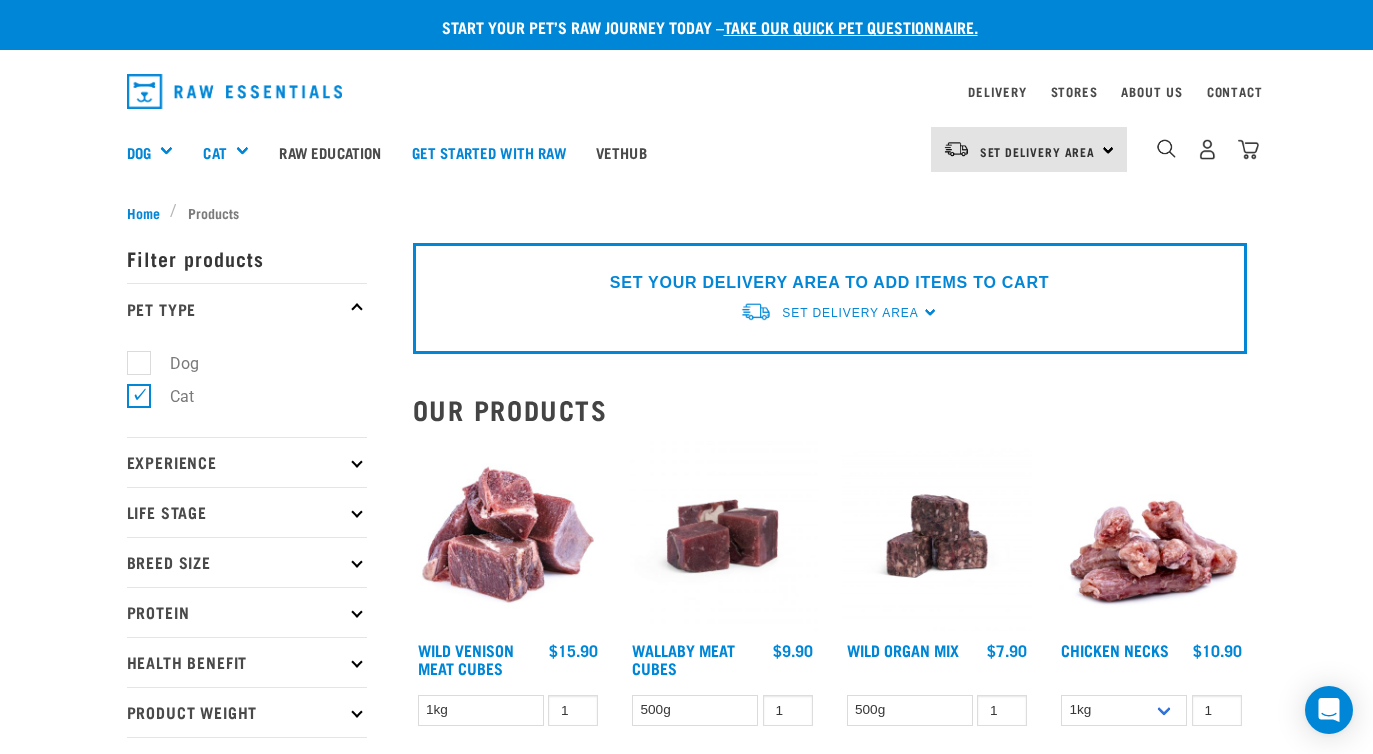 scroll, scrollTop: 336, scrollLeft: 0, axis: vertical 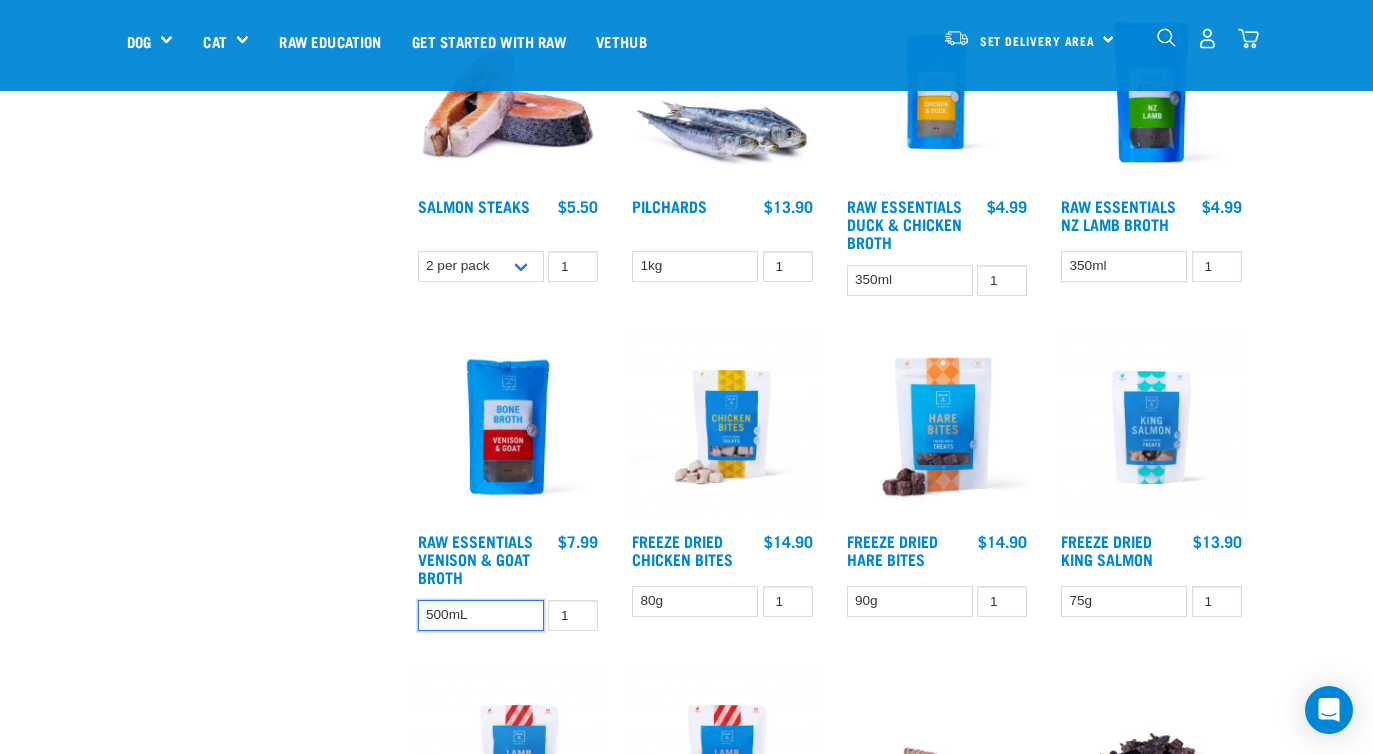 click on "500mL" at bounding box center [481, 615] 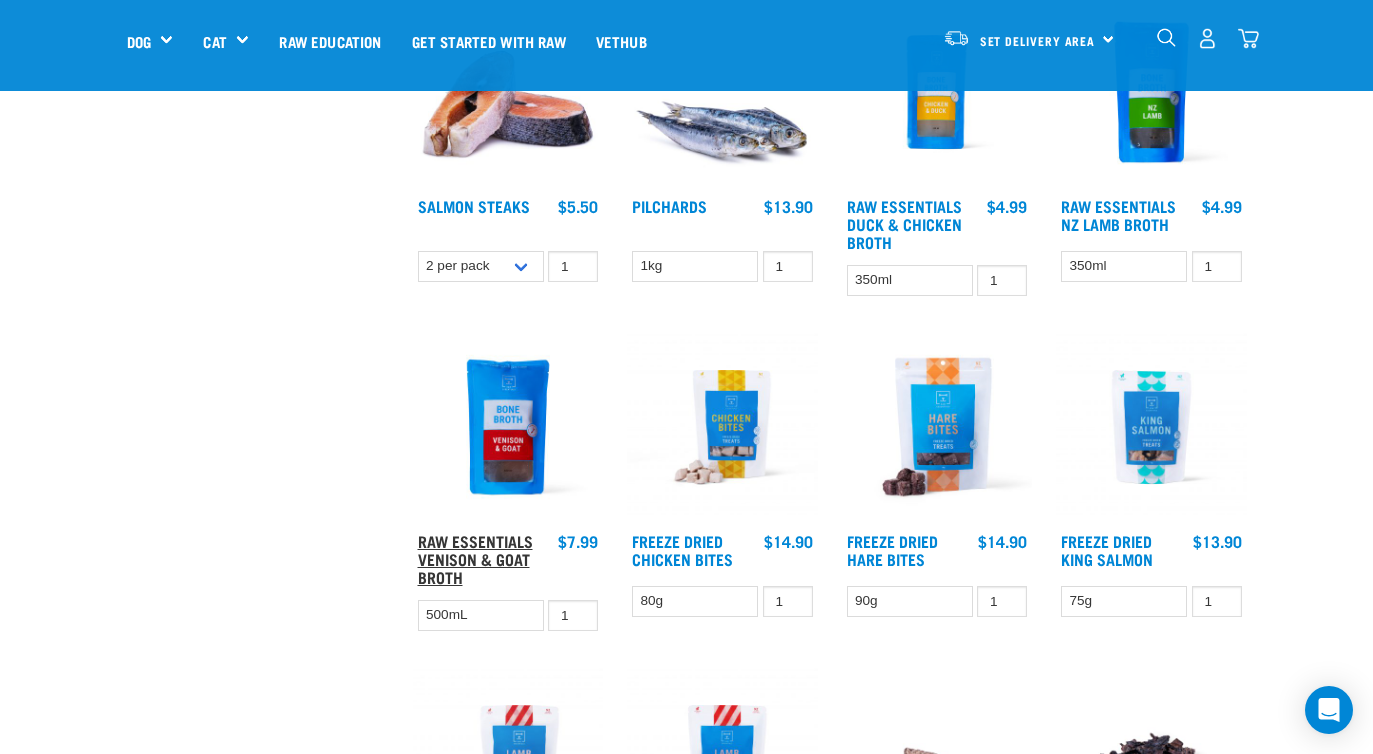 click on "Raw Essentials Venison & Goat Broth" at bounding box center (475, 558) 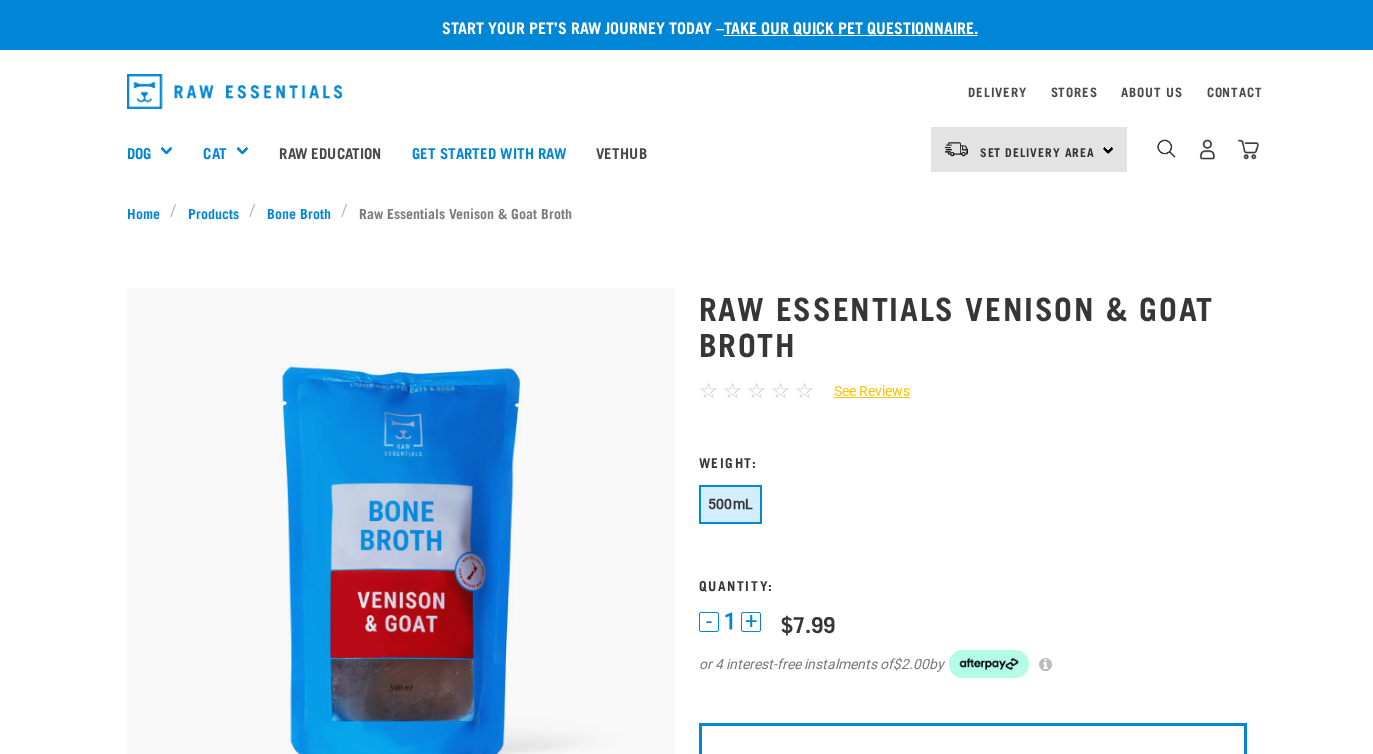 scroll, scrollTop: 0, scrollLeft: 0, axis: both 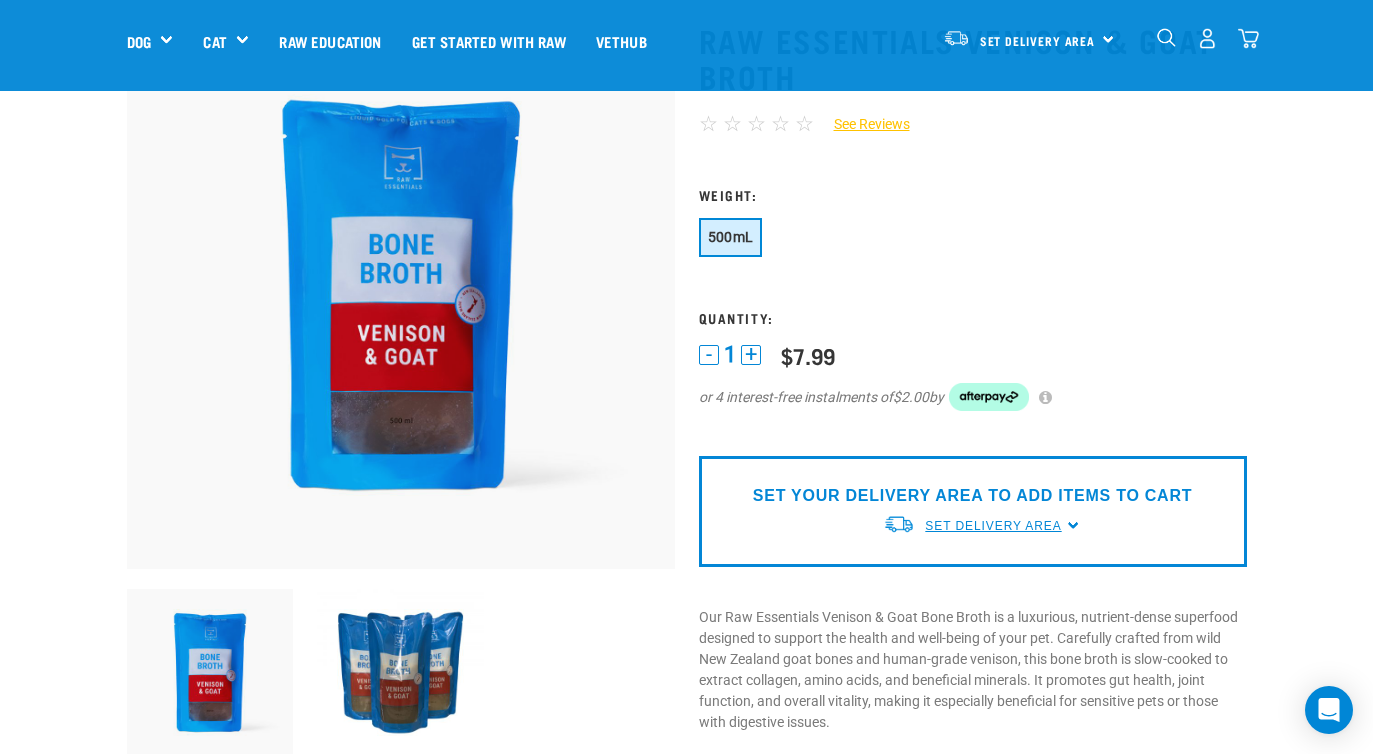 click on "Set Delivery Area" at bounding box center [993, 526] 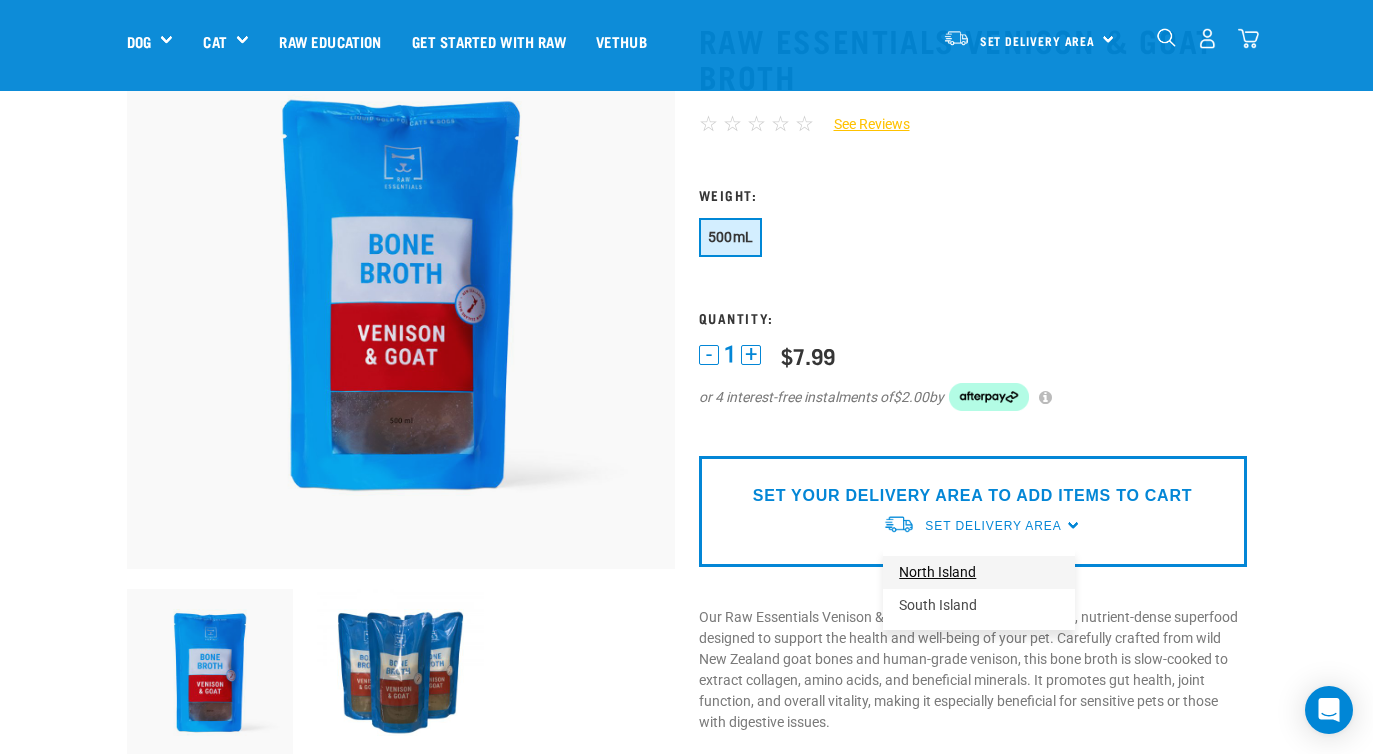 click on "North Island" at bounding box center [979, 572] 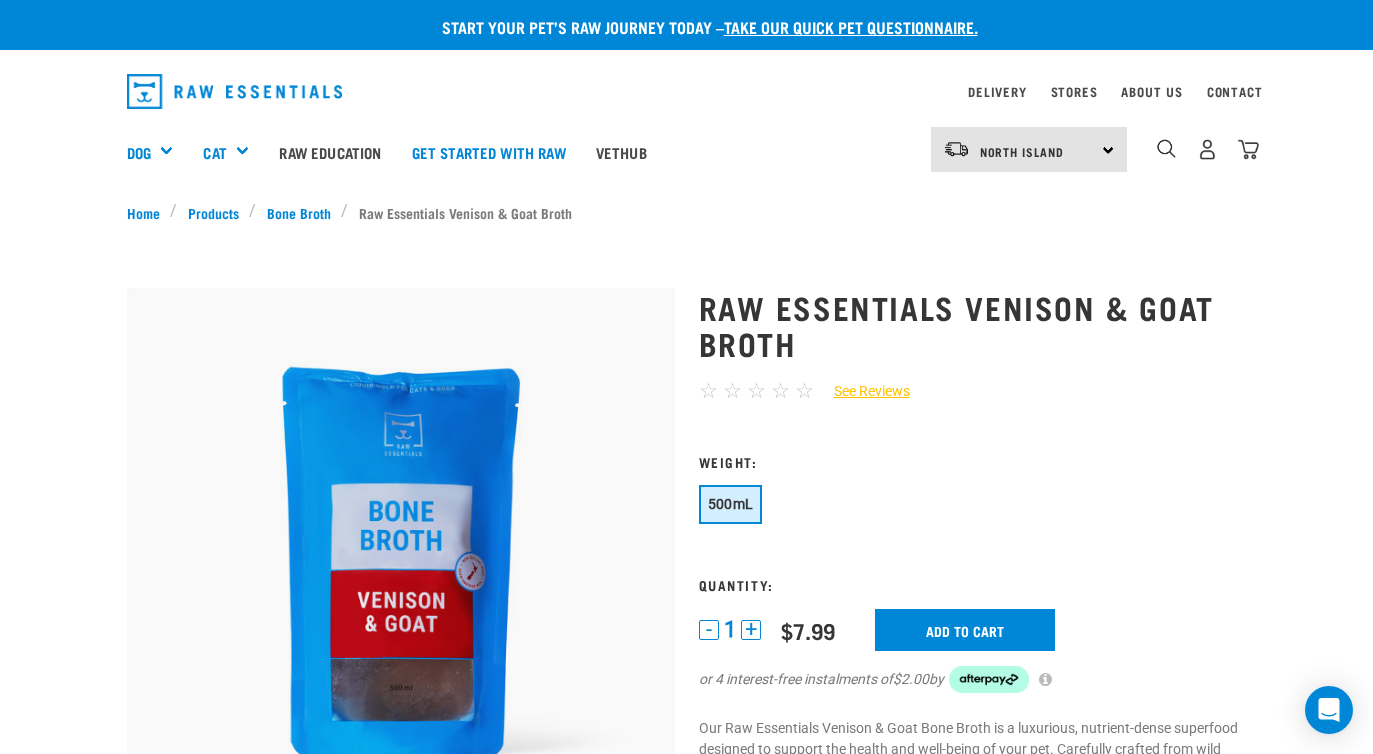 scroll, scrollTop: 267, scrollLeft: 0, axis: vertical 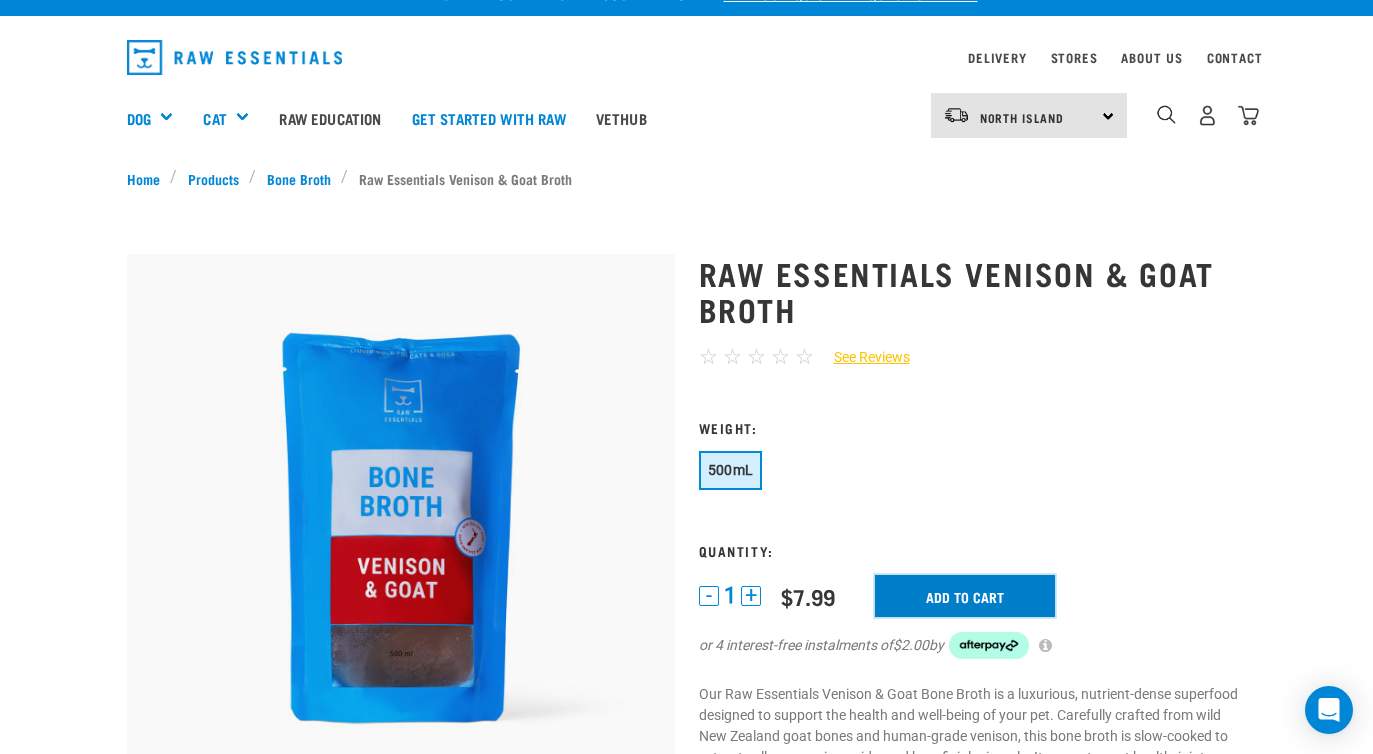 click on "Add to cart" at bounding box center (965, 596) 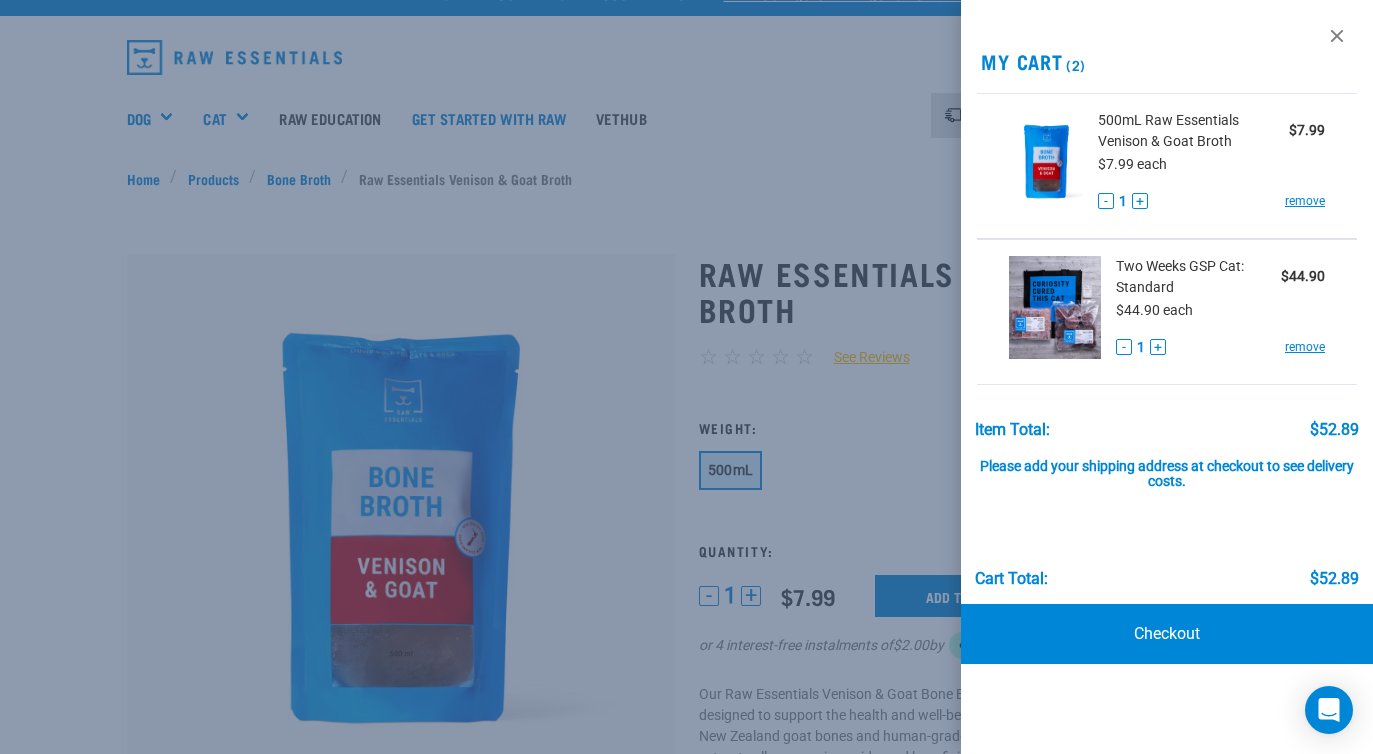 click at bounding box center (686, 377) 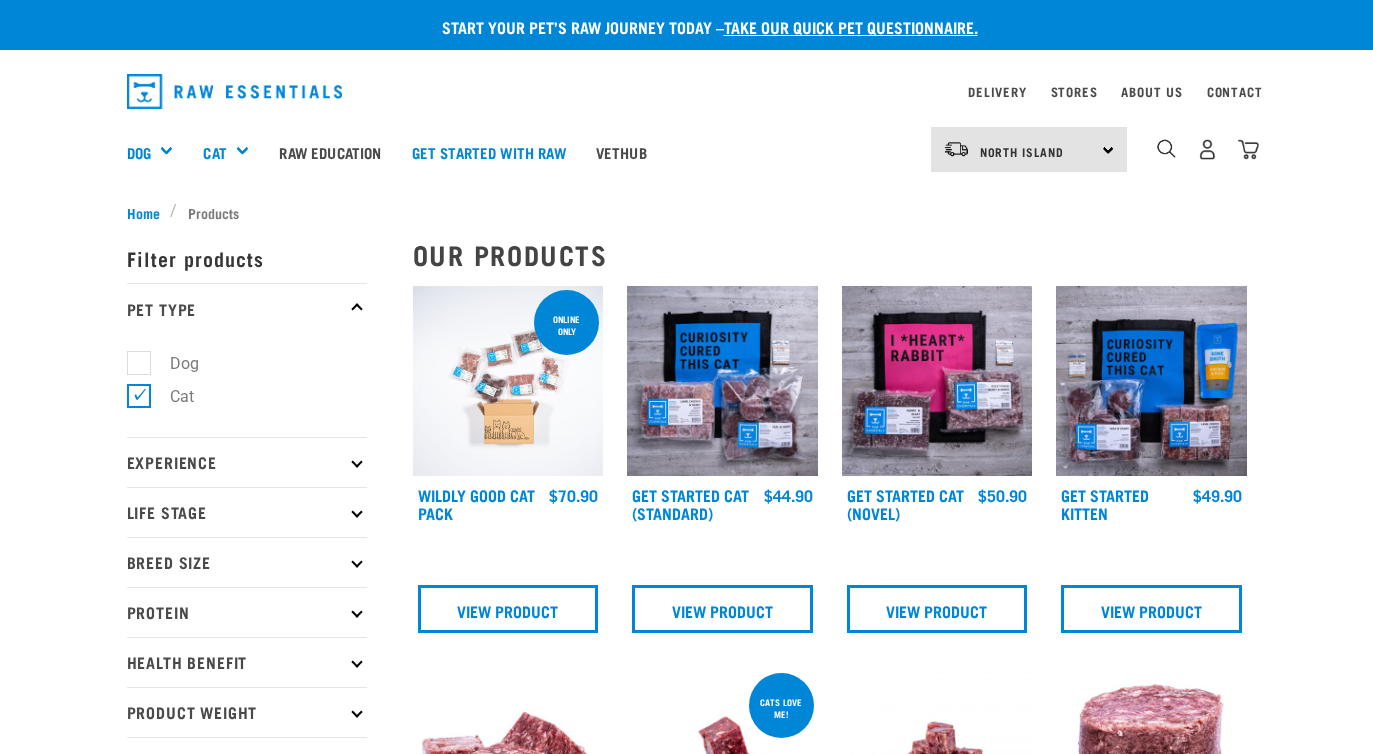 scroll, scrollTop: 2624, scrollLeft: 0, axis: vertical 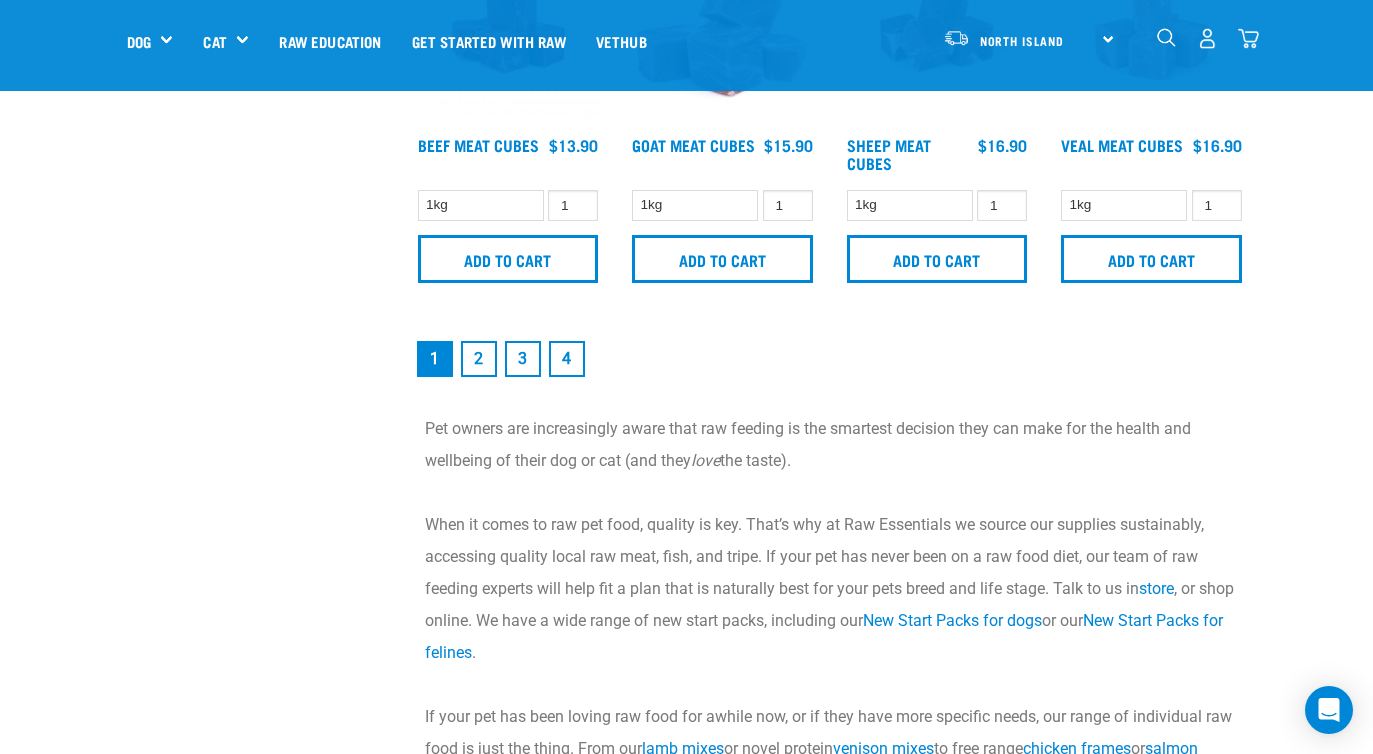click on "2" at bounding box center (479, 359) 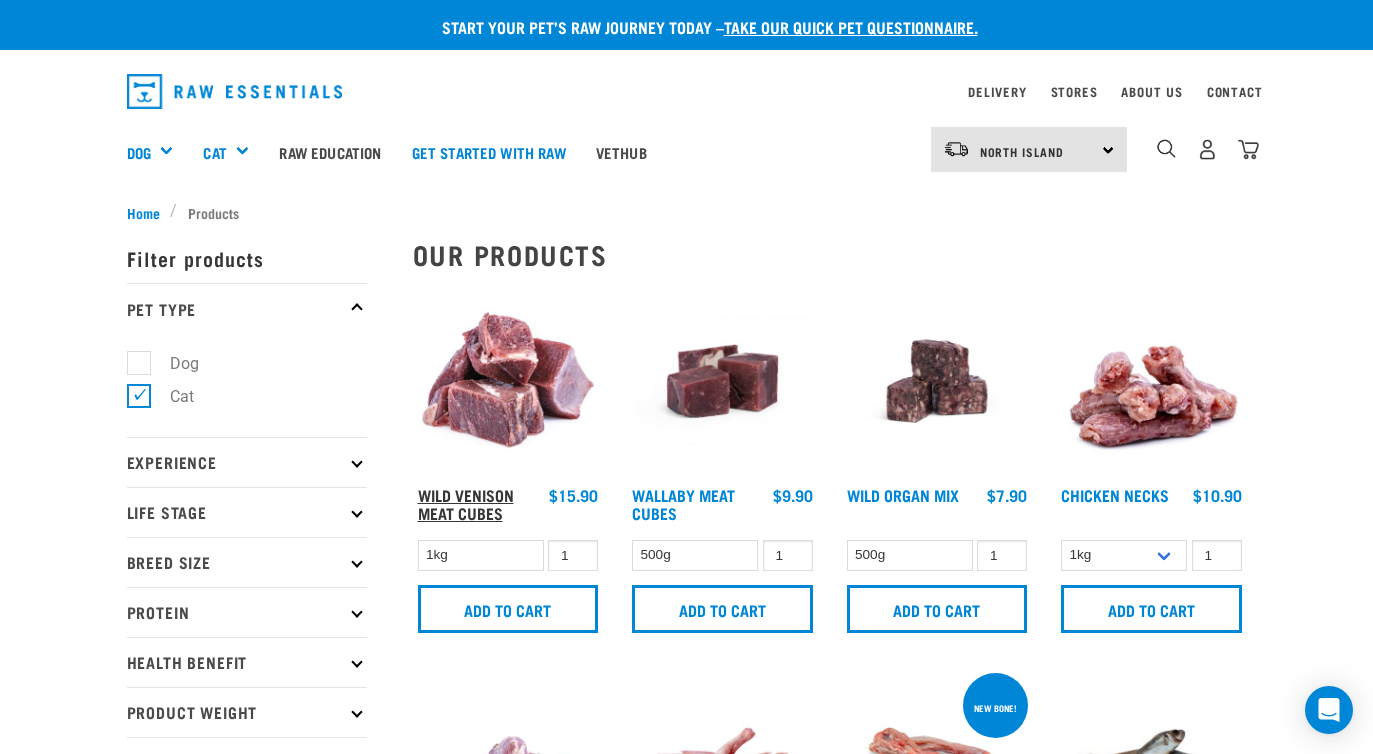 scroll, scrollTop: 0, scrollLeft: 0, axis: both 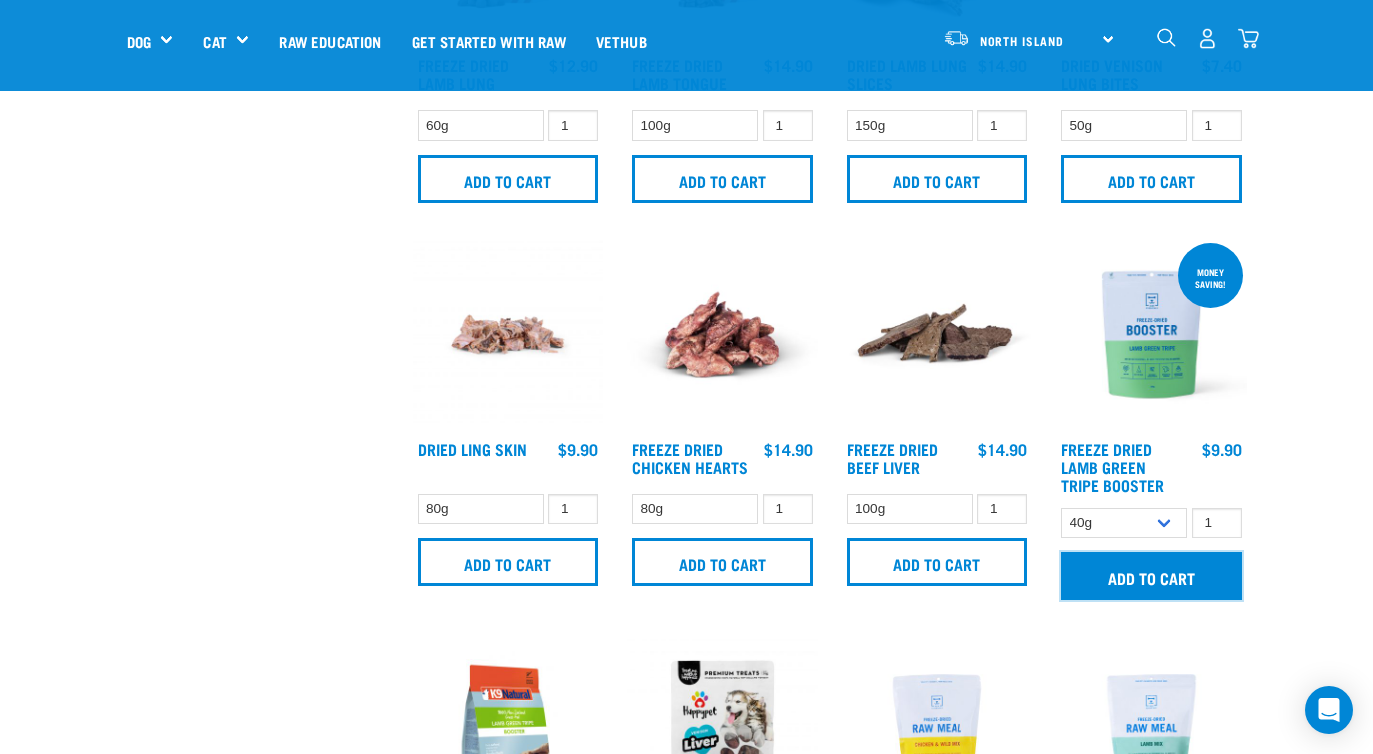 click on "Add to cart" at bounding box center (1151, 576) 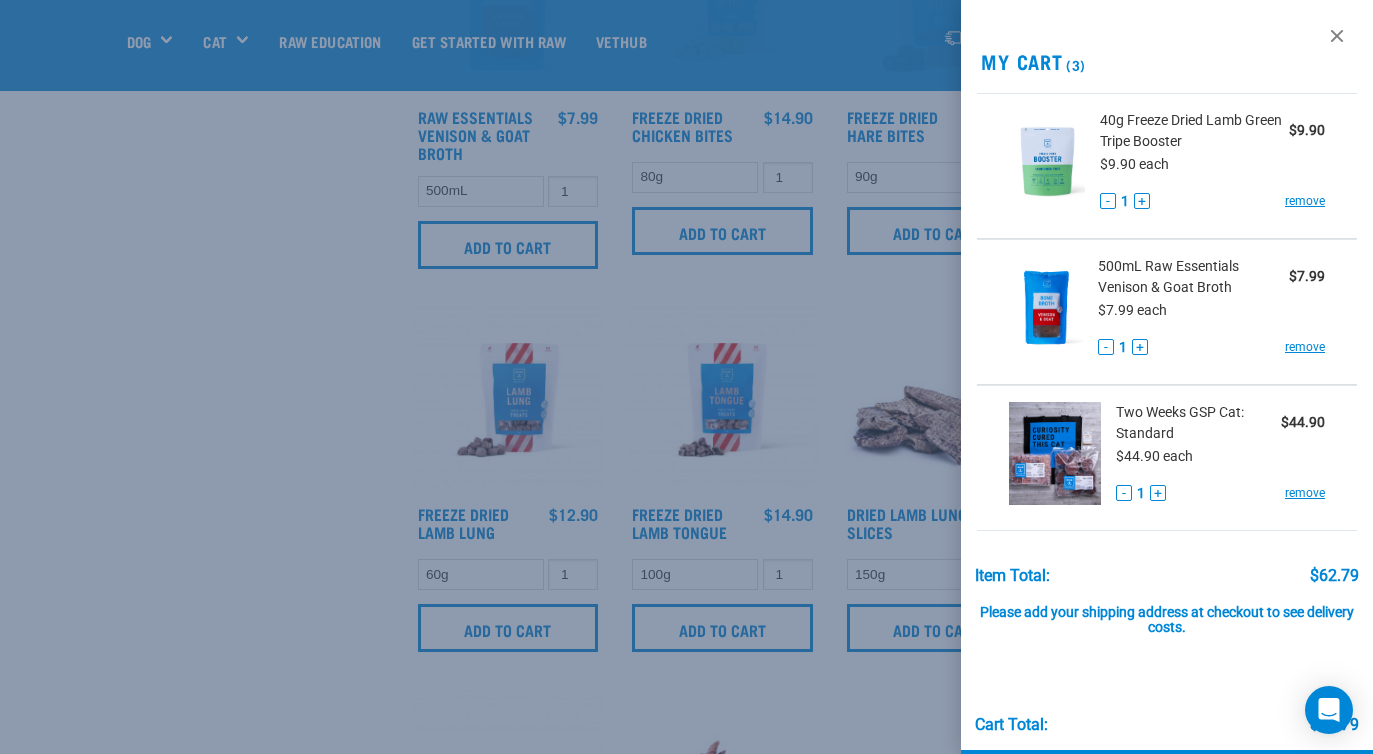 click at bounding box center [686, 377] 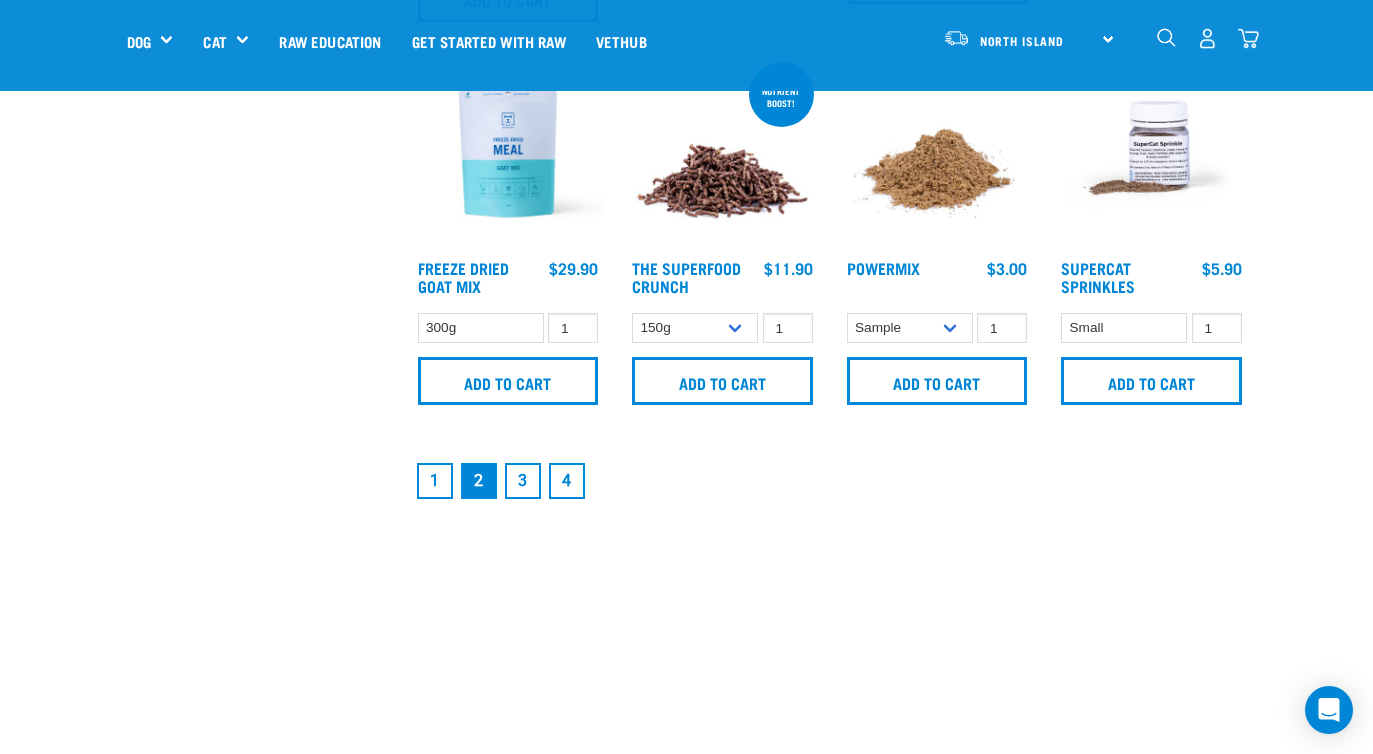 scroll, scrollTop: 2856, scrollLeft: 0, axis: vertical 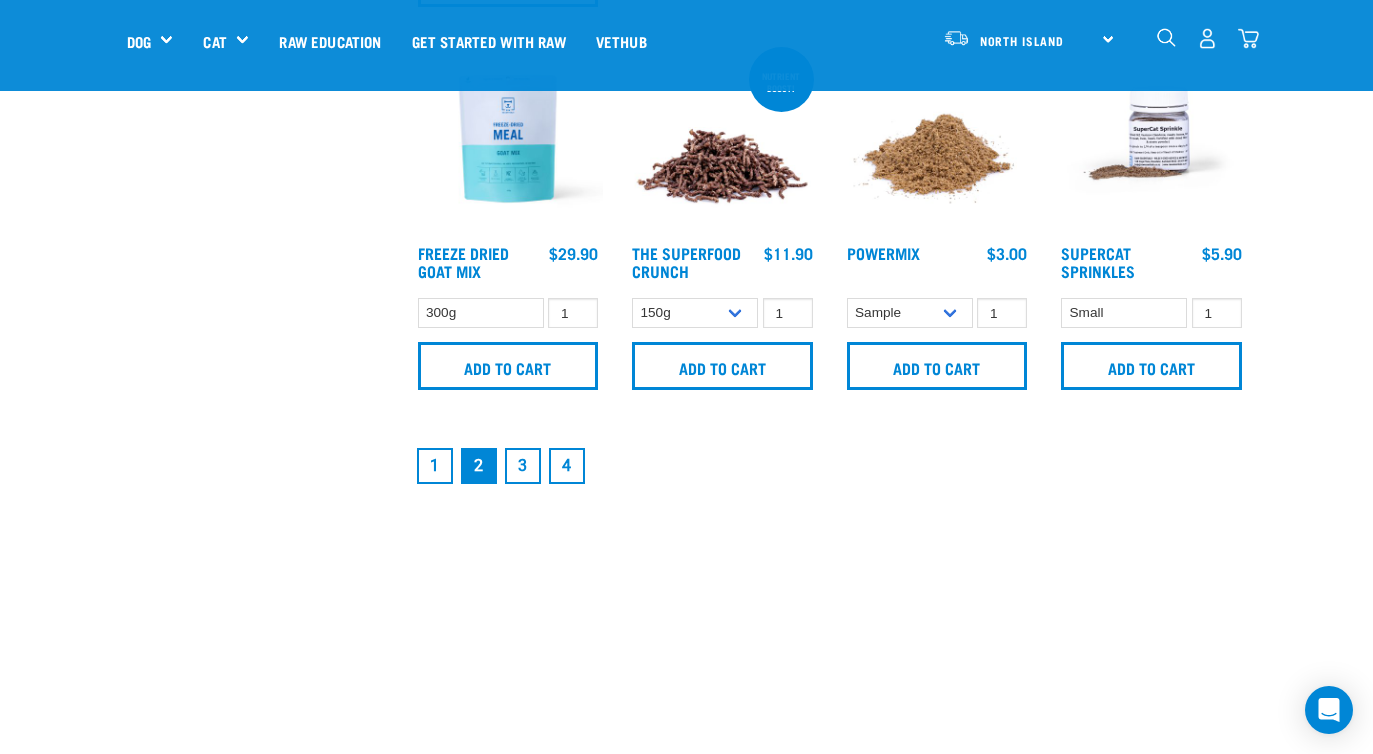 click on "3" at bounding box center (523, 466) 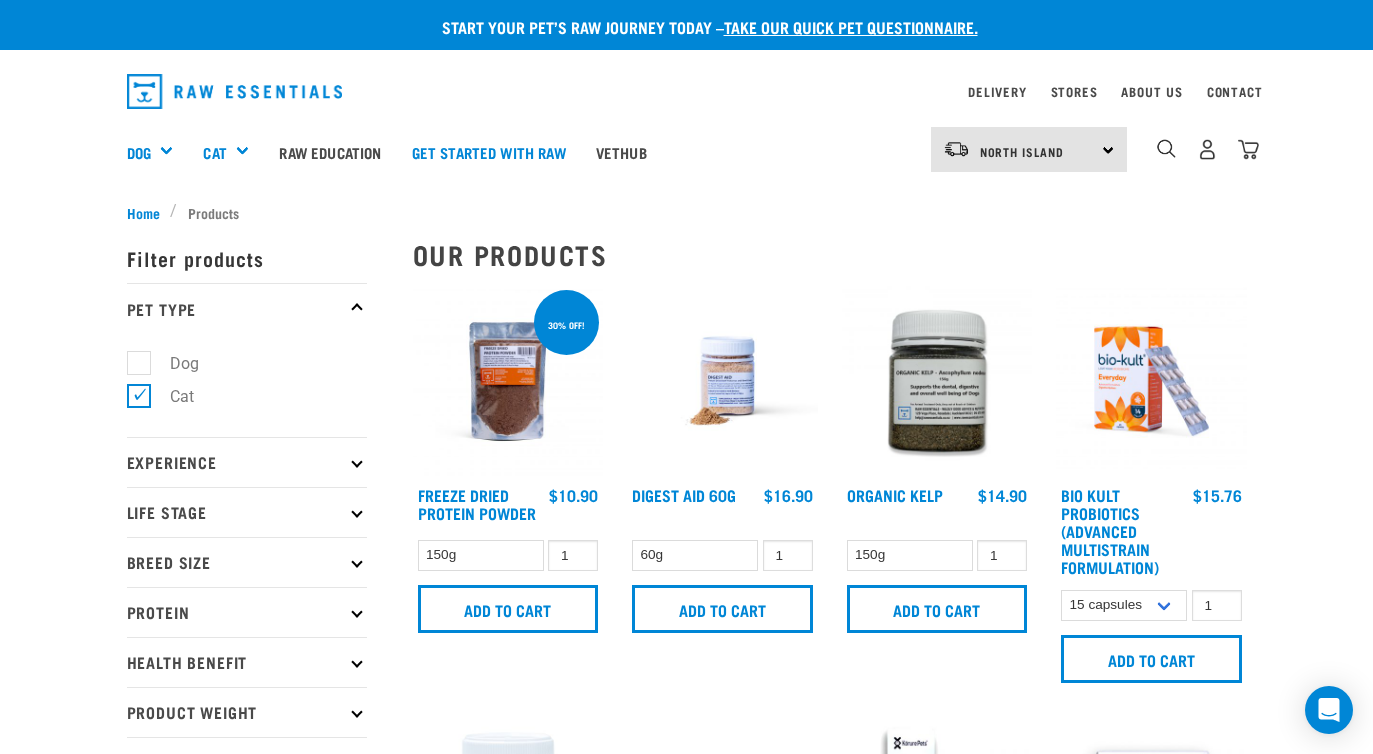 scroll, scrollTop: 88, scrollLeft: 0, axis: vertical 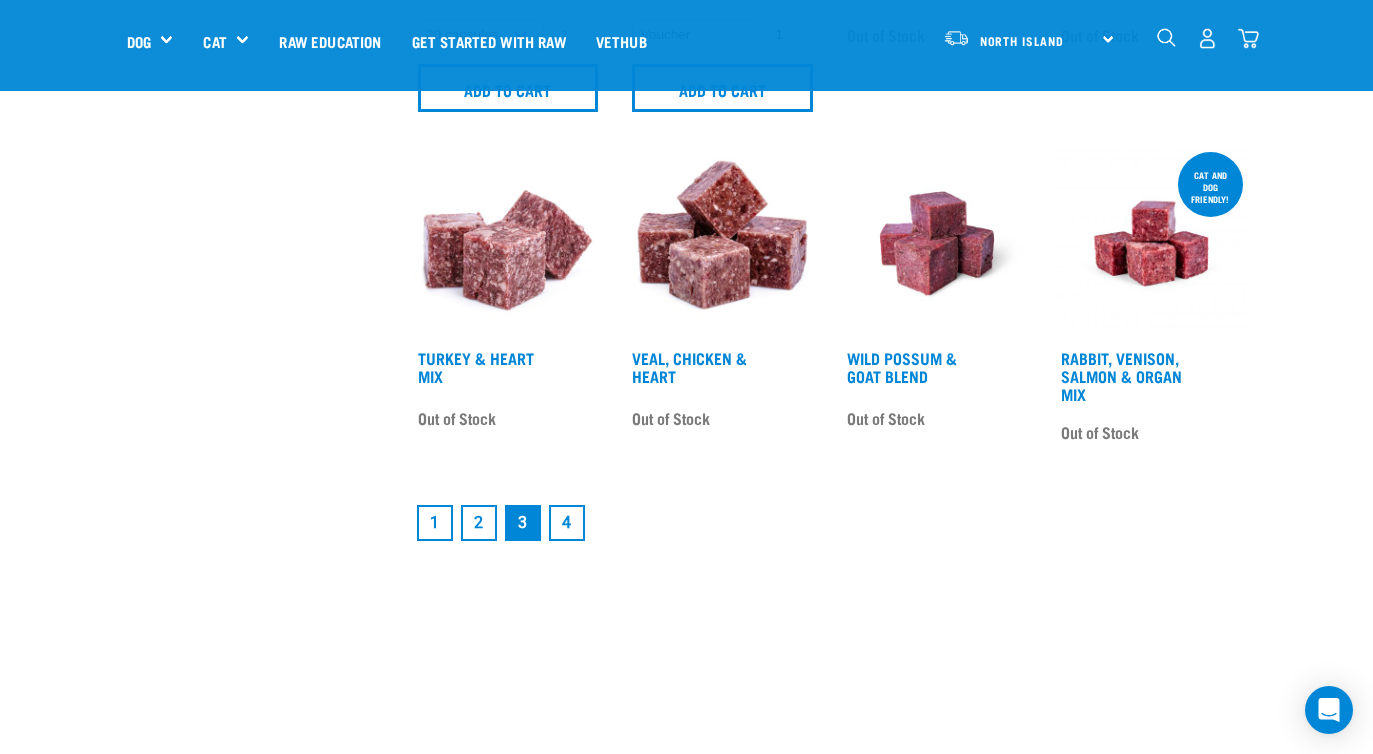 click on "2" at bounding box center [479, 523] 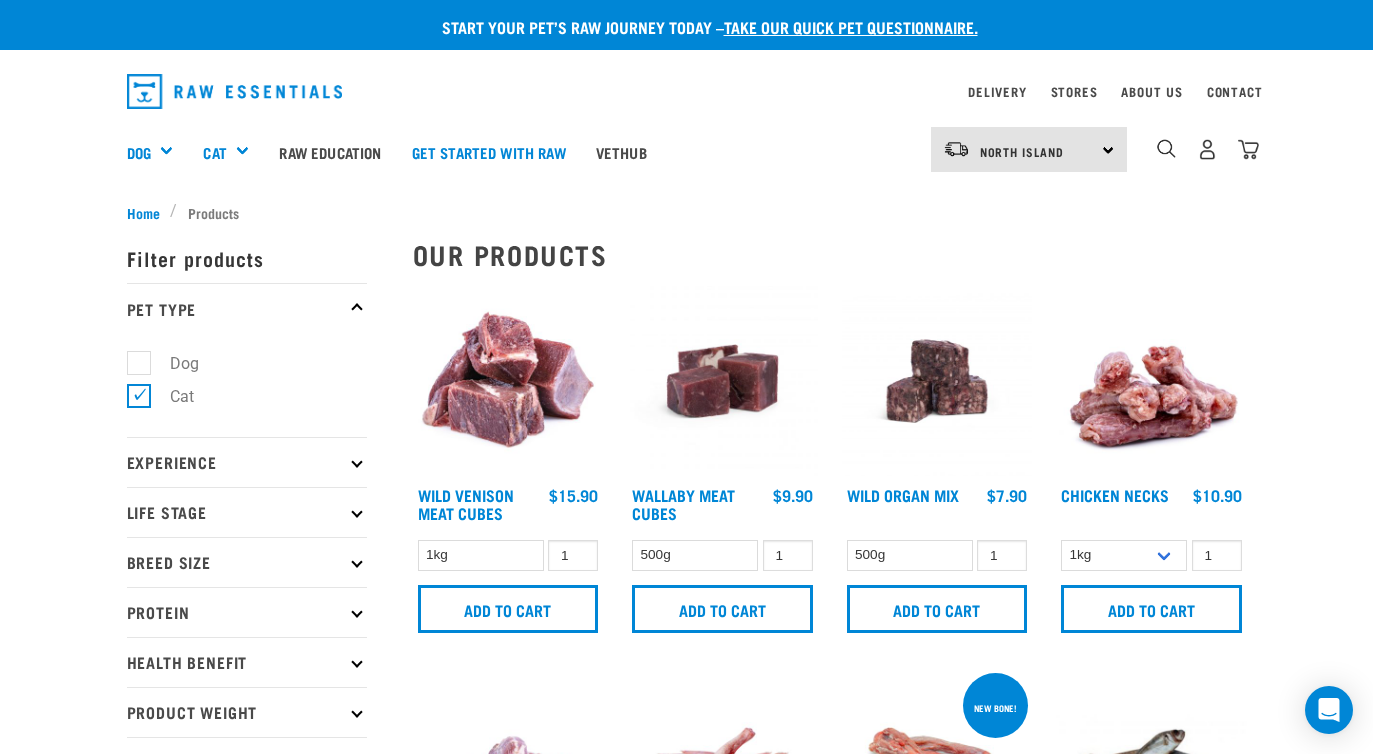 scroll, scrollTop: 1310, scrollLeft: 0, axis: vertical 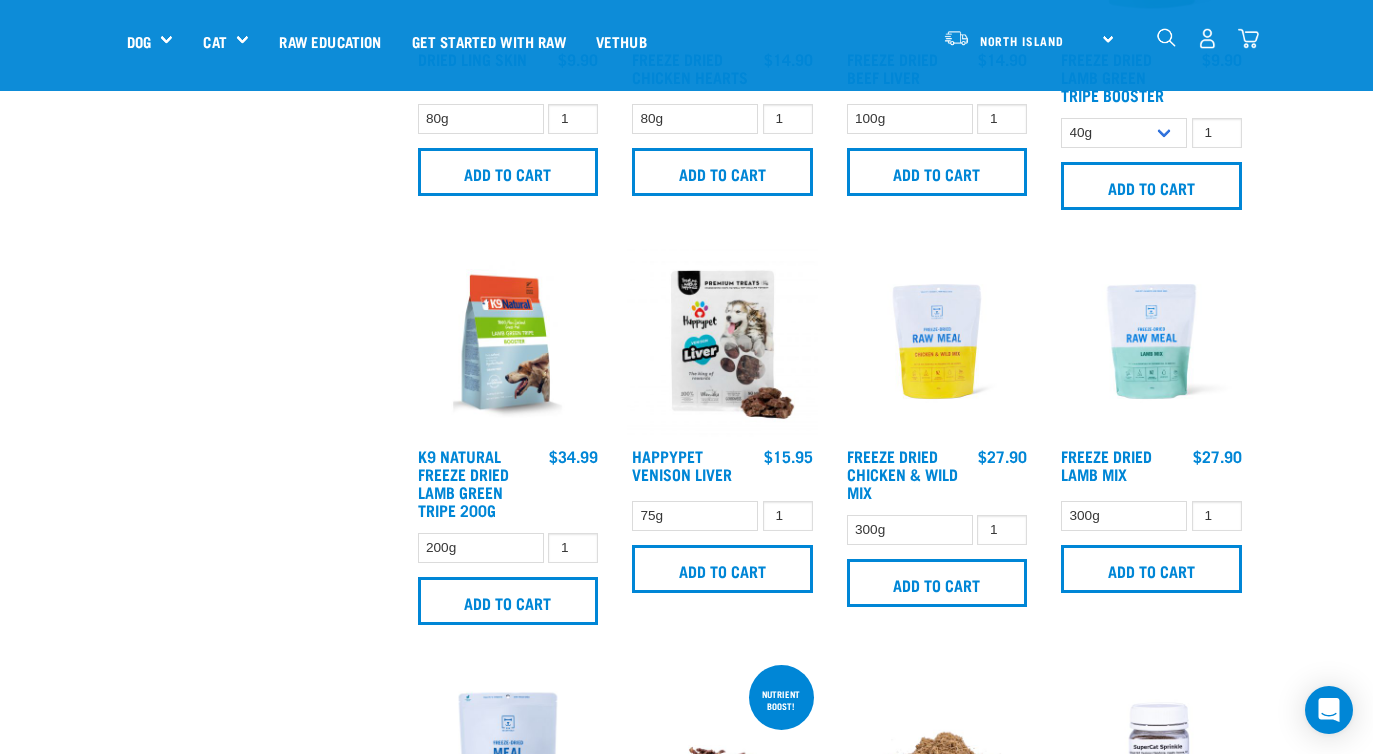 click on "×
Filter products
Pet Type
Dog
Cat
Experience
New Raw Feeder
Experienced Raw Feeder
Life Stage
Cat" at bounding box center [258, -526] 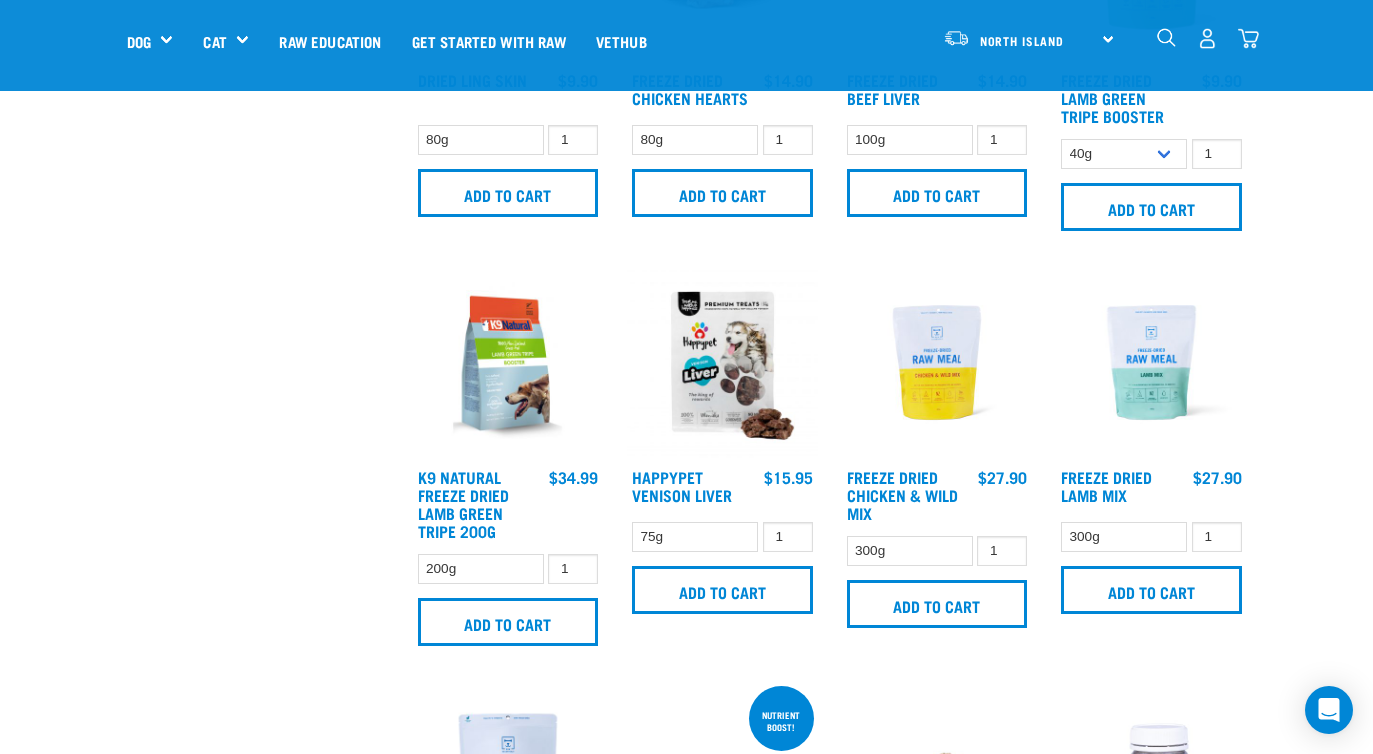 scroll, scrollTop: 2214, scrollLeft: 0, axis: vertical 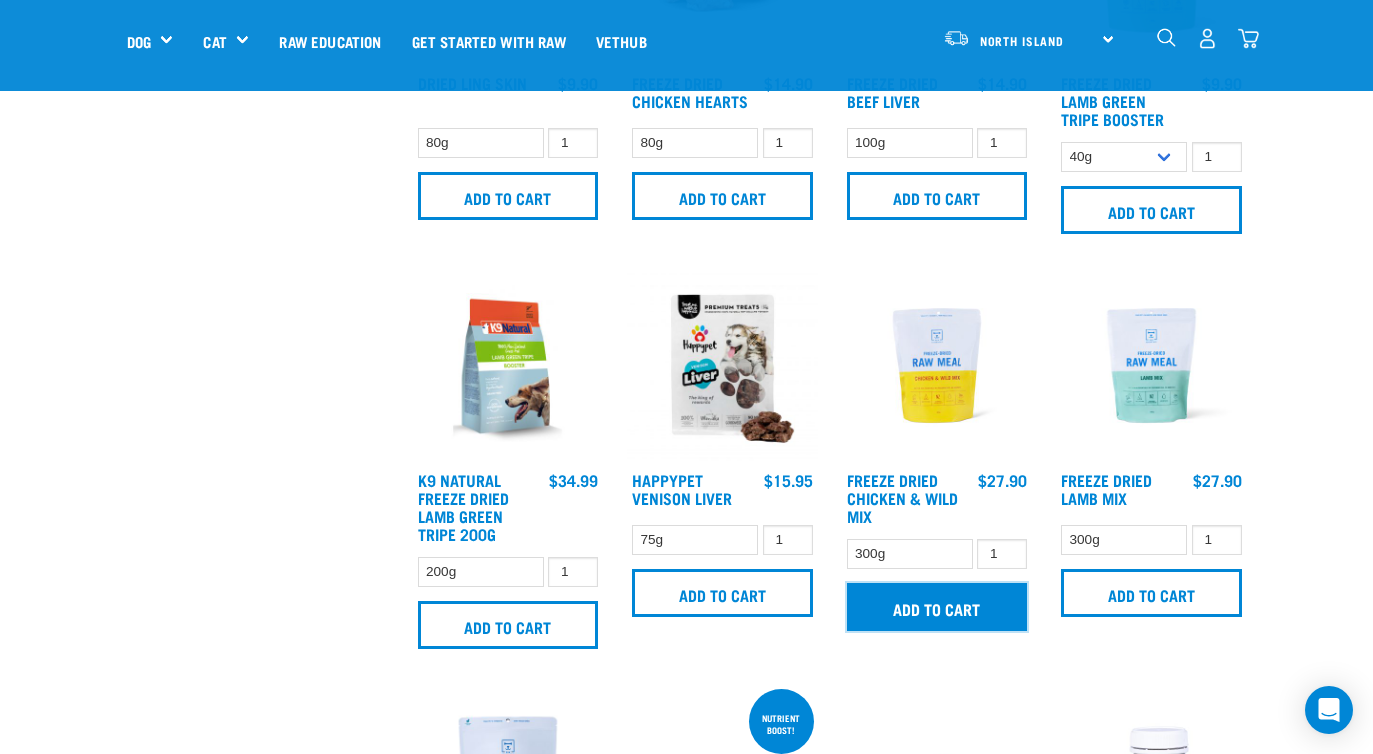 click on "Add to cart" at bounding box center (937, 607) 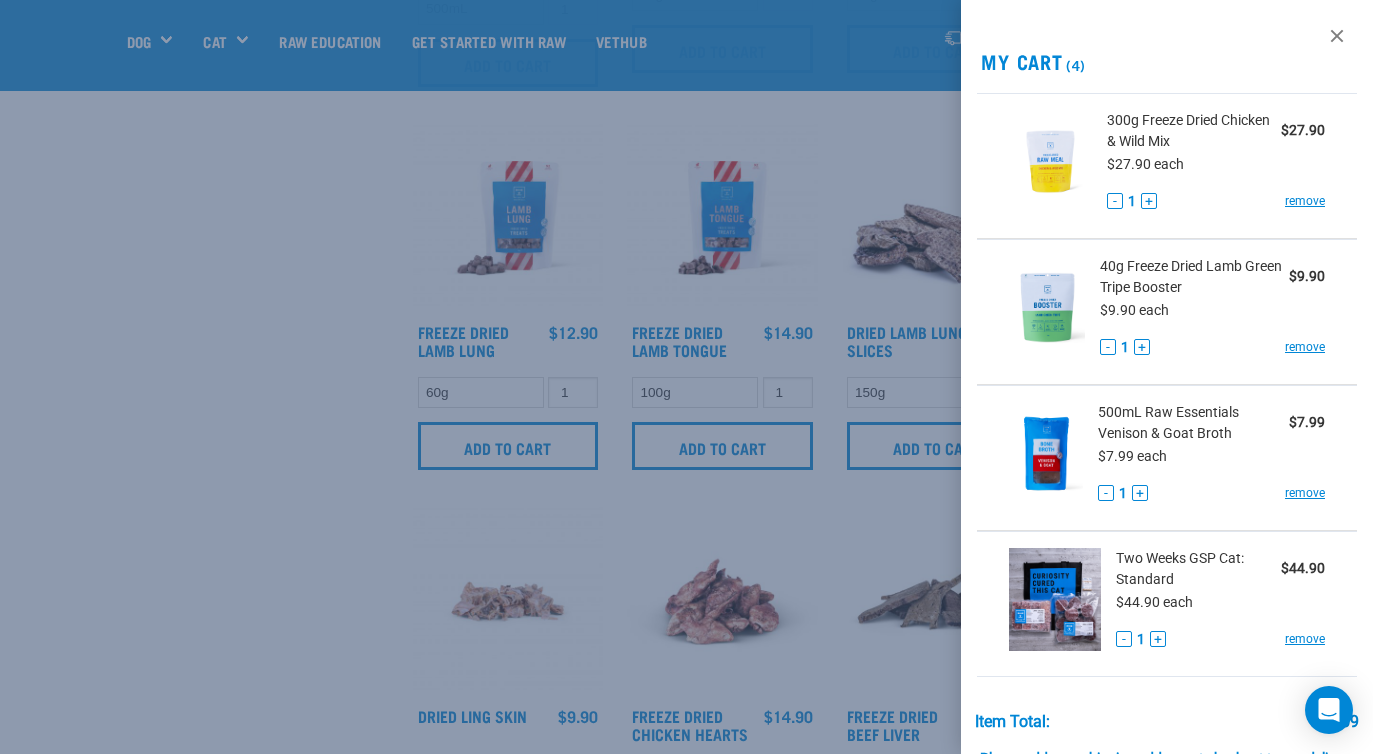 scroll, scrollTop: 1576, scrollLeft: 0, axis: vertical 